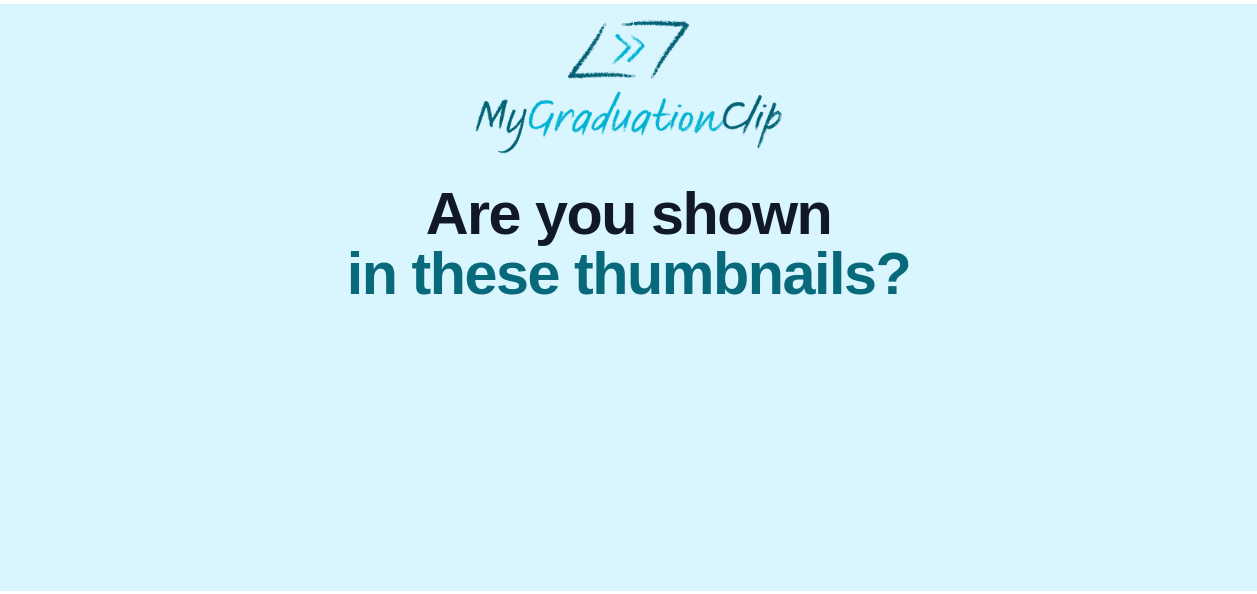 scroll, scrollTop: 0, scrollLeft: 0, axis: both 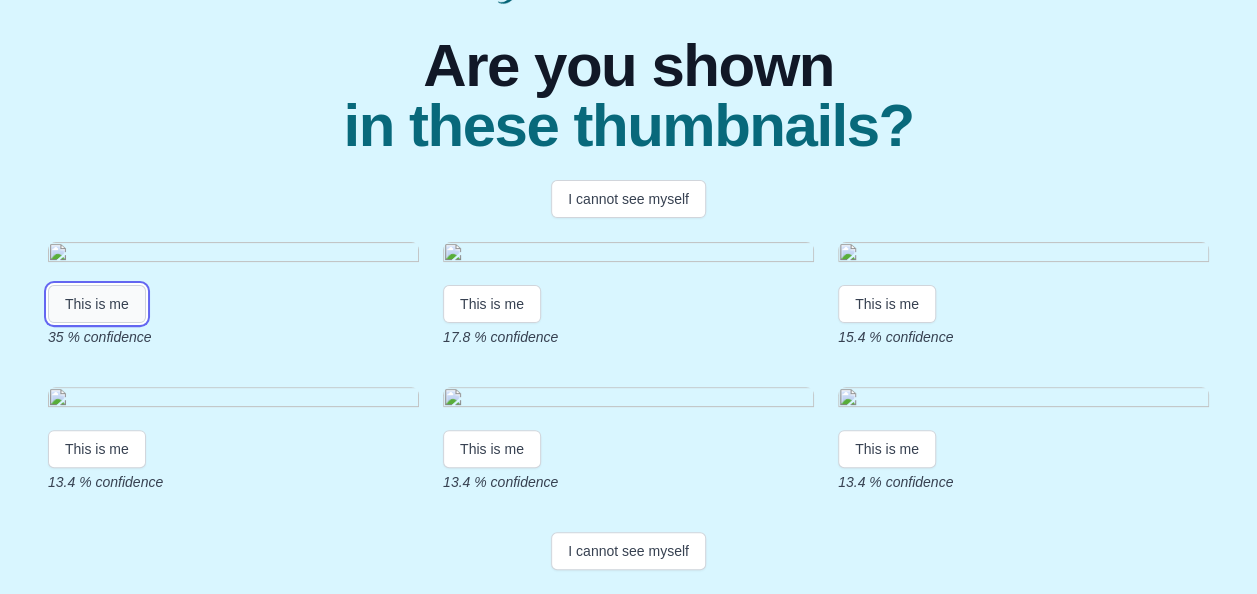 click on "This is me" at bounding box center [97, 304] 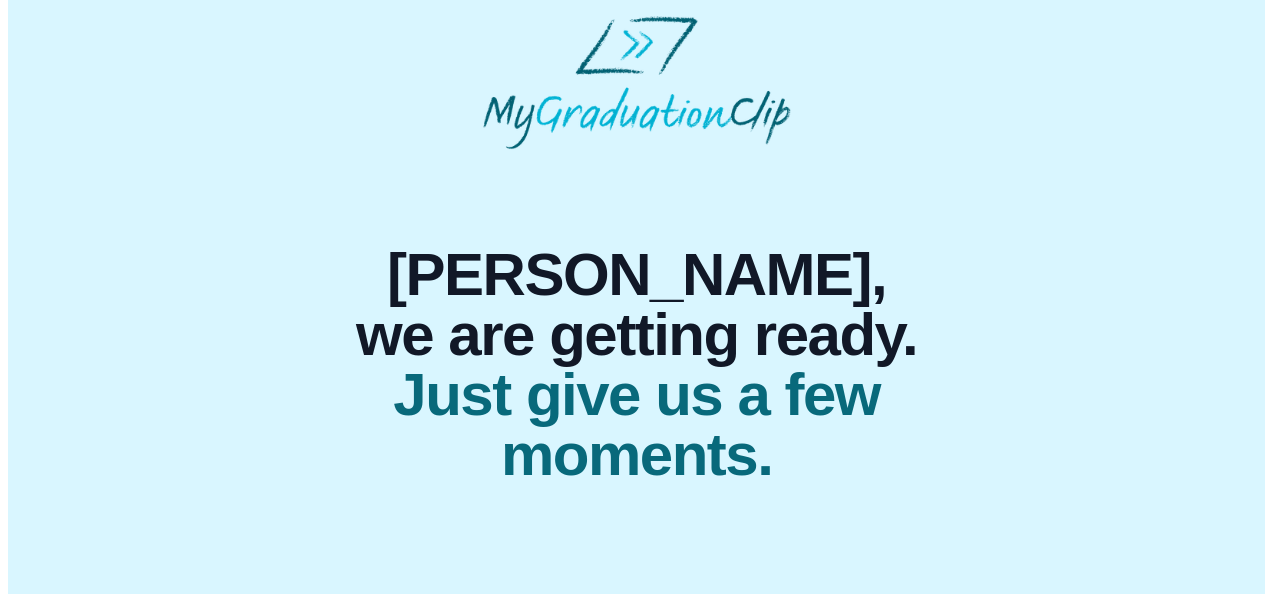 scroll, scrollTop: 0, scrollLeft: 0, axis: both 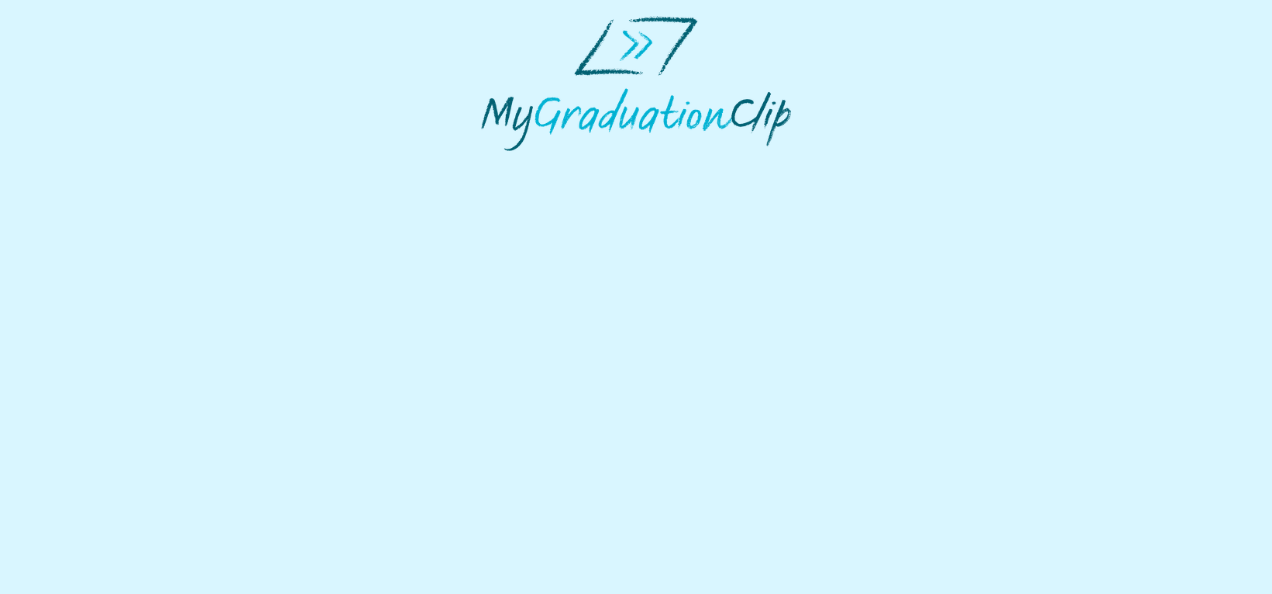 click at bounding box center [636, 83] 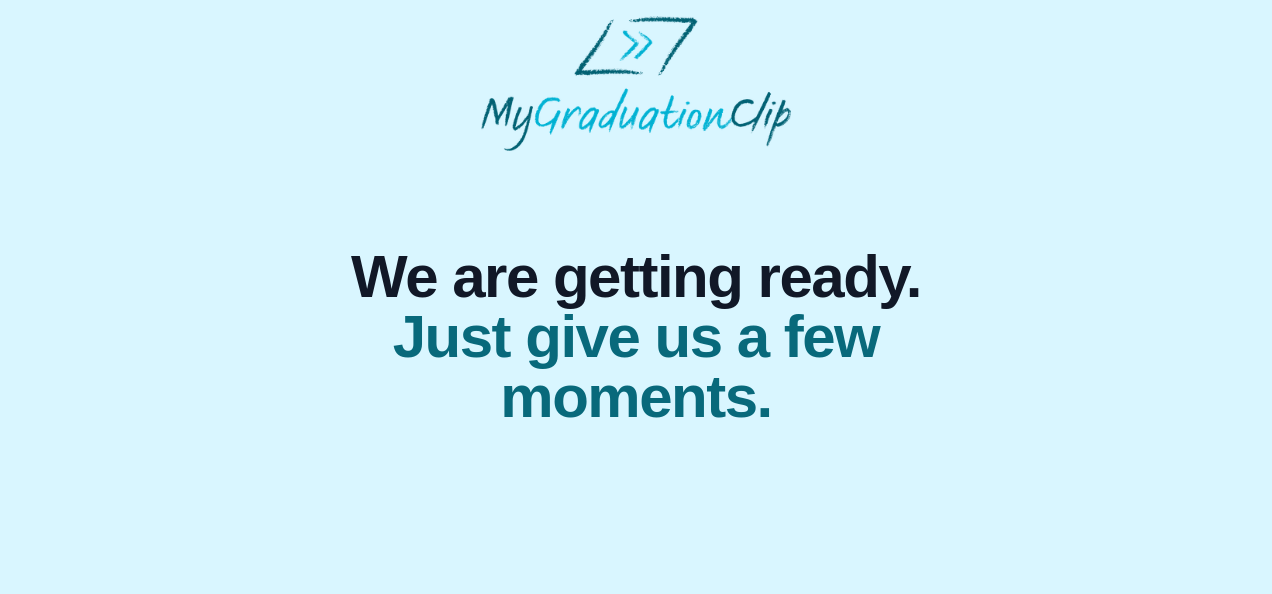 scroll, scrollTop: 0, scrollLeft: 0, axis: both 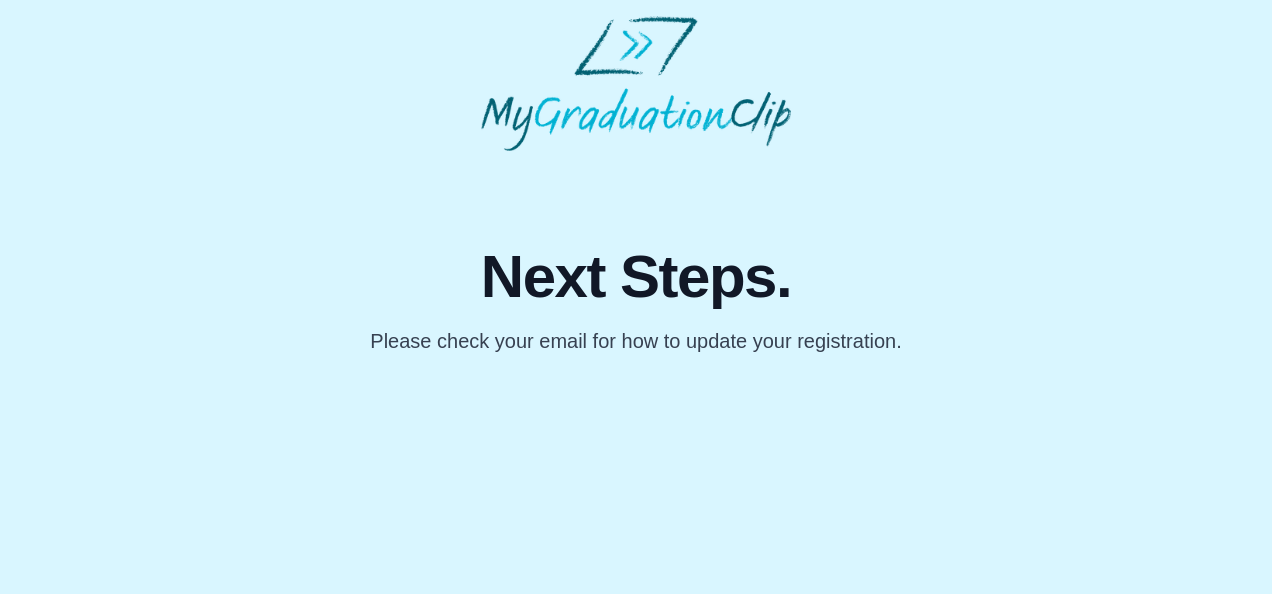 click on "Next Steps.  Please check your email for how to update your registration." at bounding box center [636, 253] 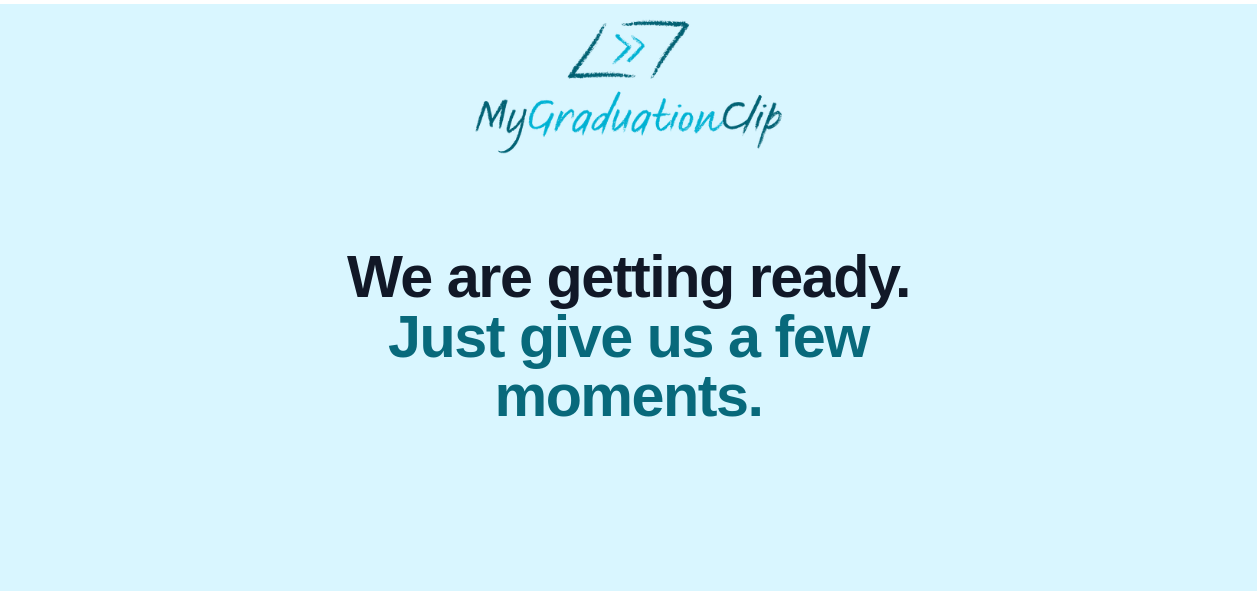 scroll, scrollTop: 0, scrollLeft: 0, axis: both 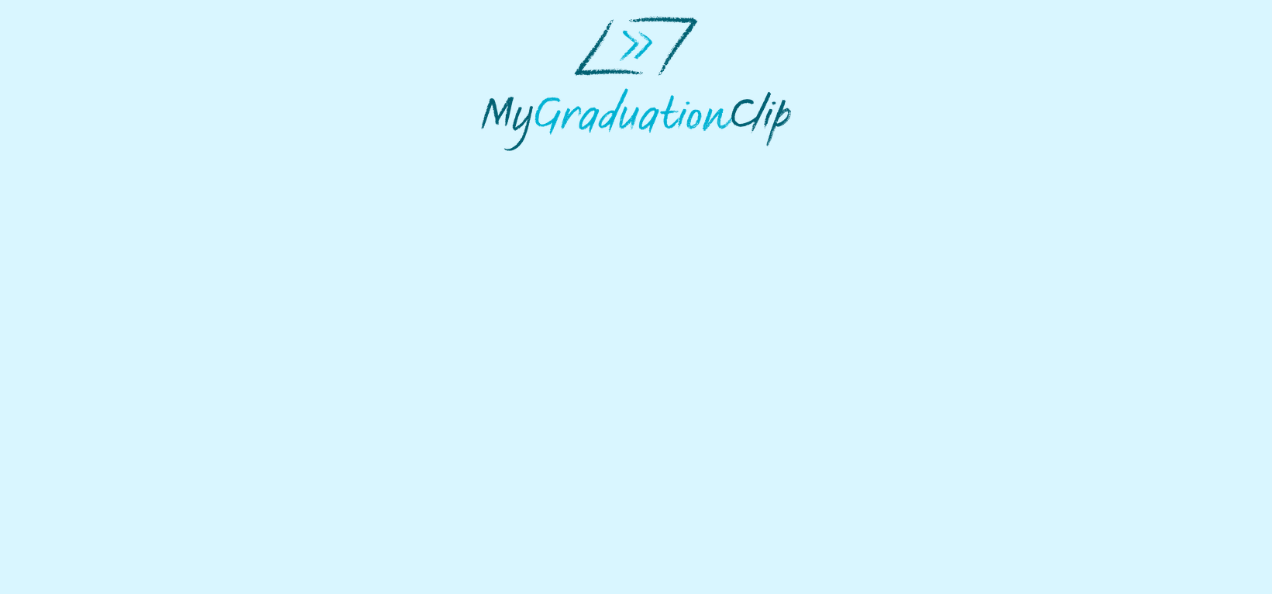 select on "**********" 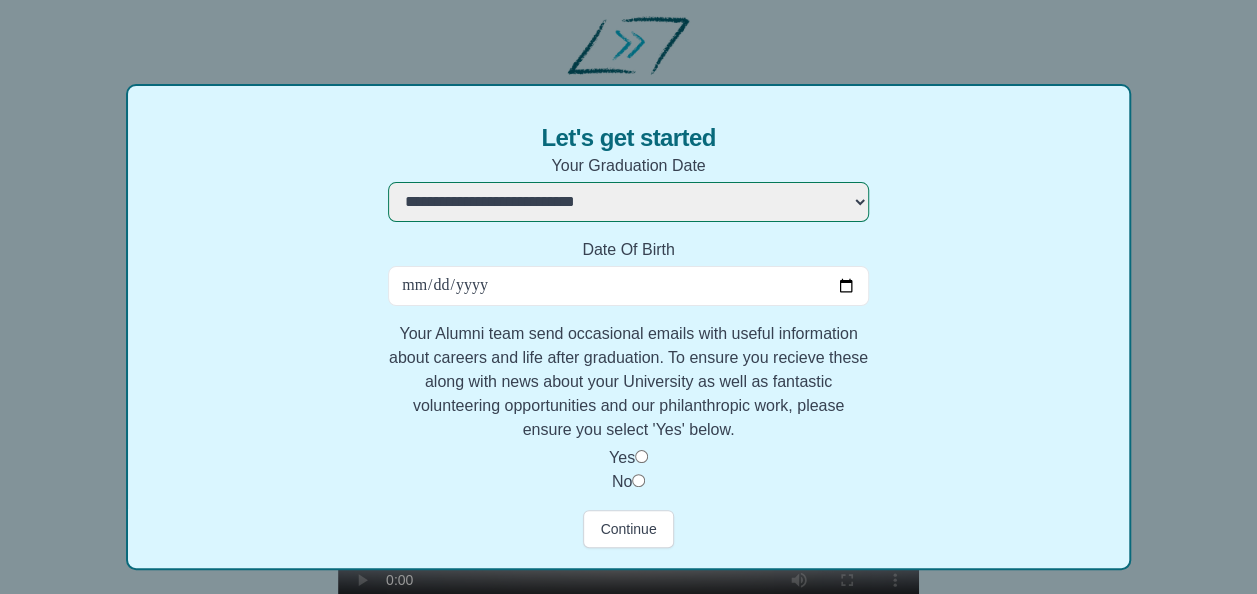 scroll, scrollTop: 111, scrollLeft: 0, axis: vertical 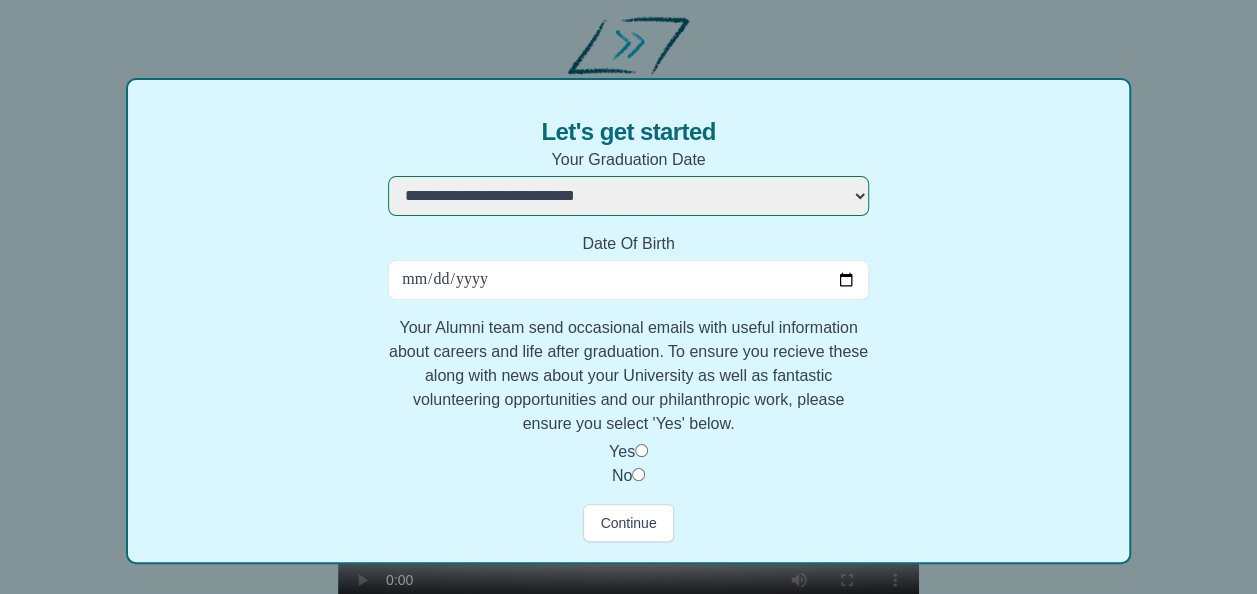 click on "Date Of Birth" at bounding box center [628, 280] 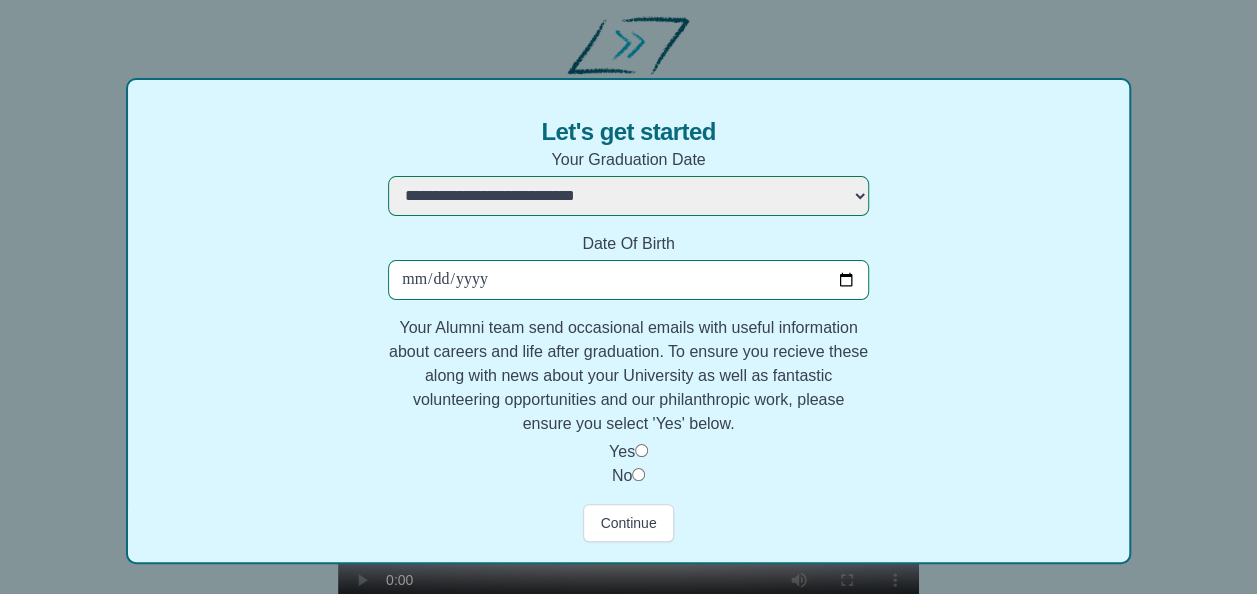 type on "**********" 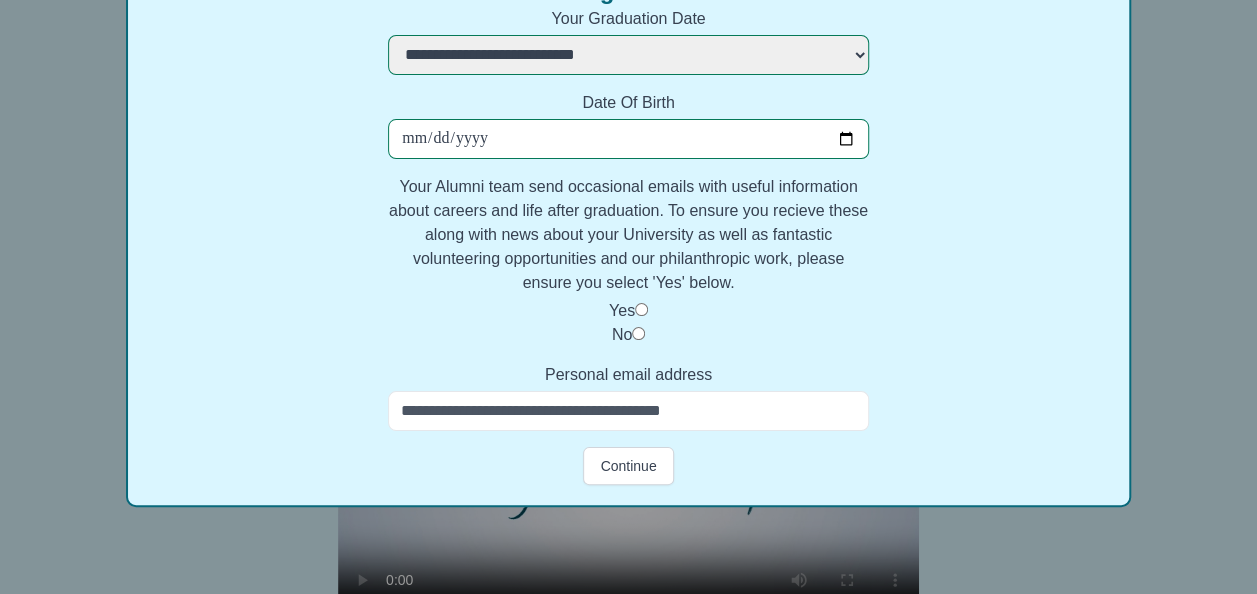 scroll, scrollTop: 260, scrollLeft: 0, axis: vertical 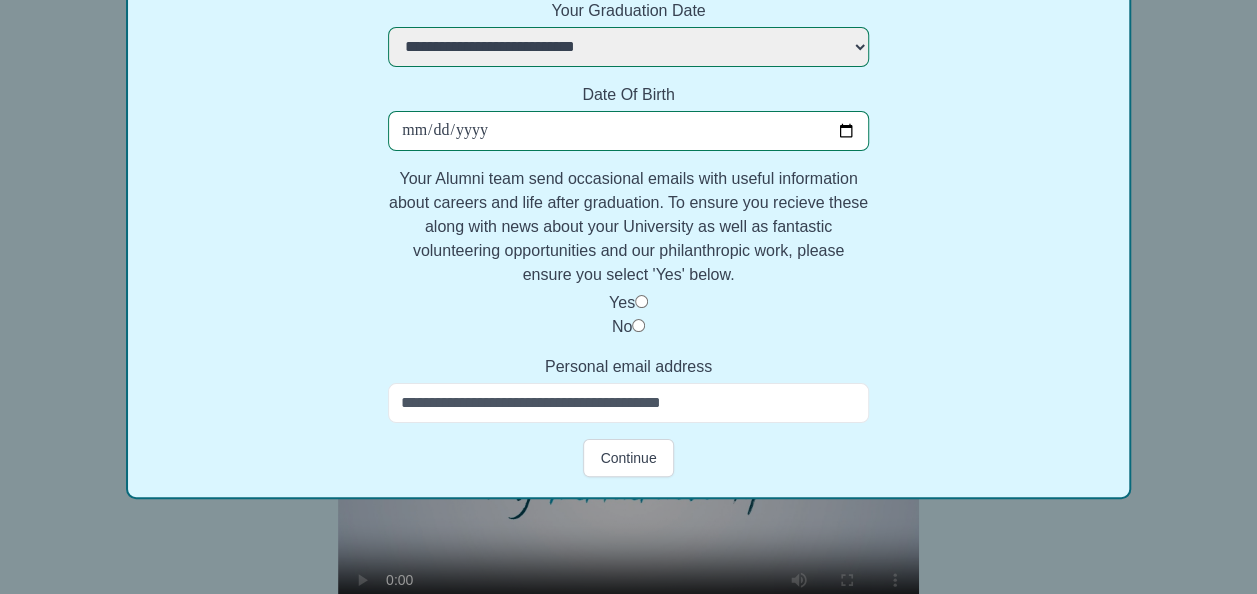 click on "Personal email address" at bounding box center [628, 403] 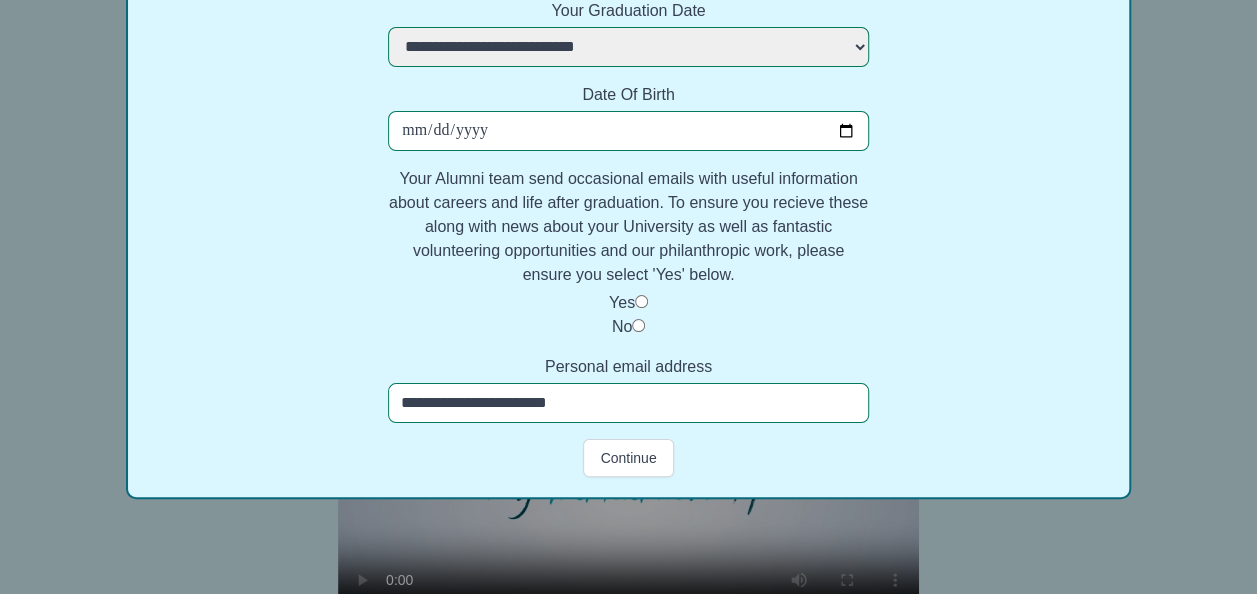 click on "**********" at bounding box center (628, 403) 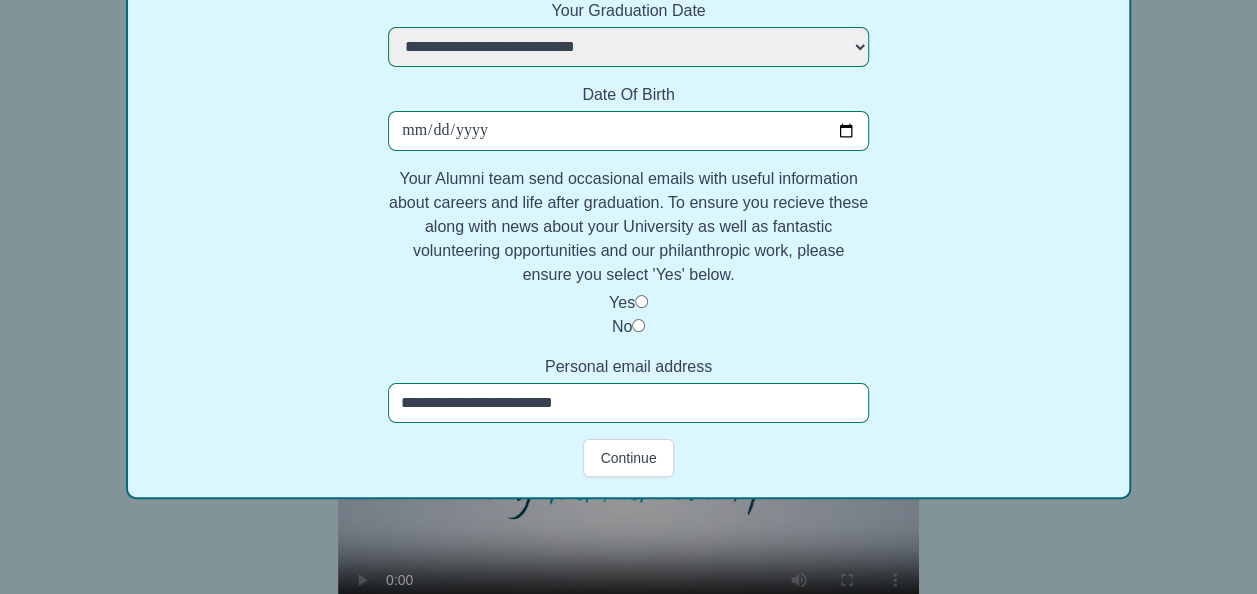 type on "**********" 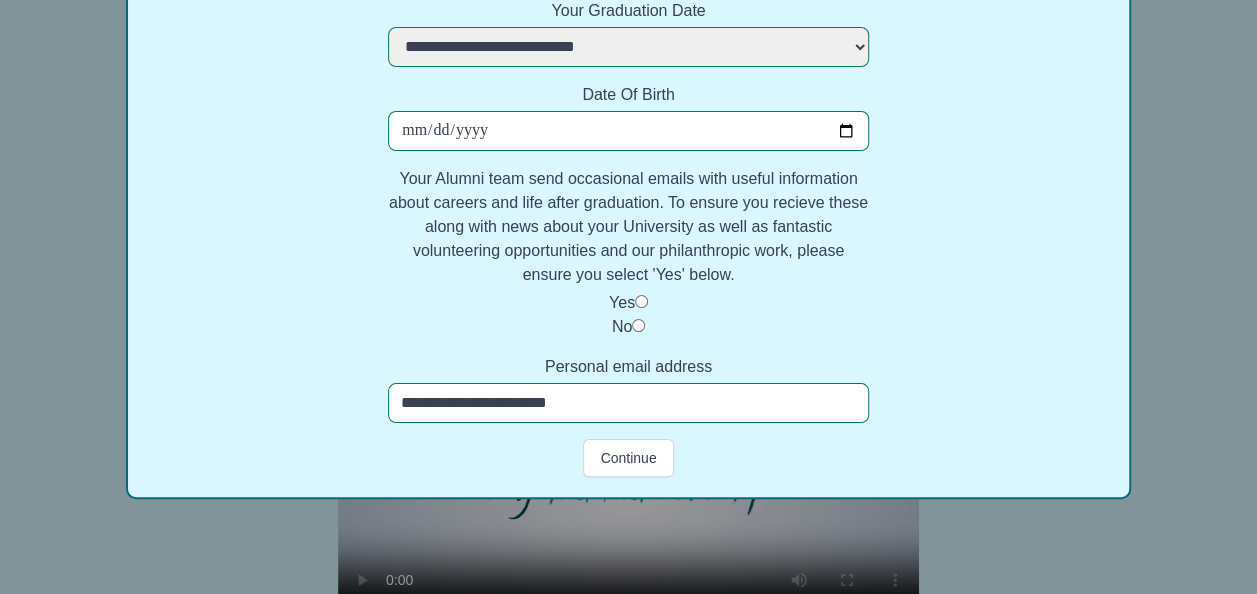 drag, startPoint x: 608, startPoint y: 402, endPoint x: 310, endPoint y: 384, distance: 298.54312 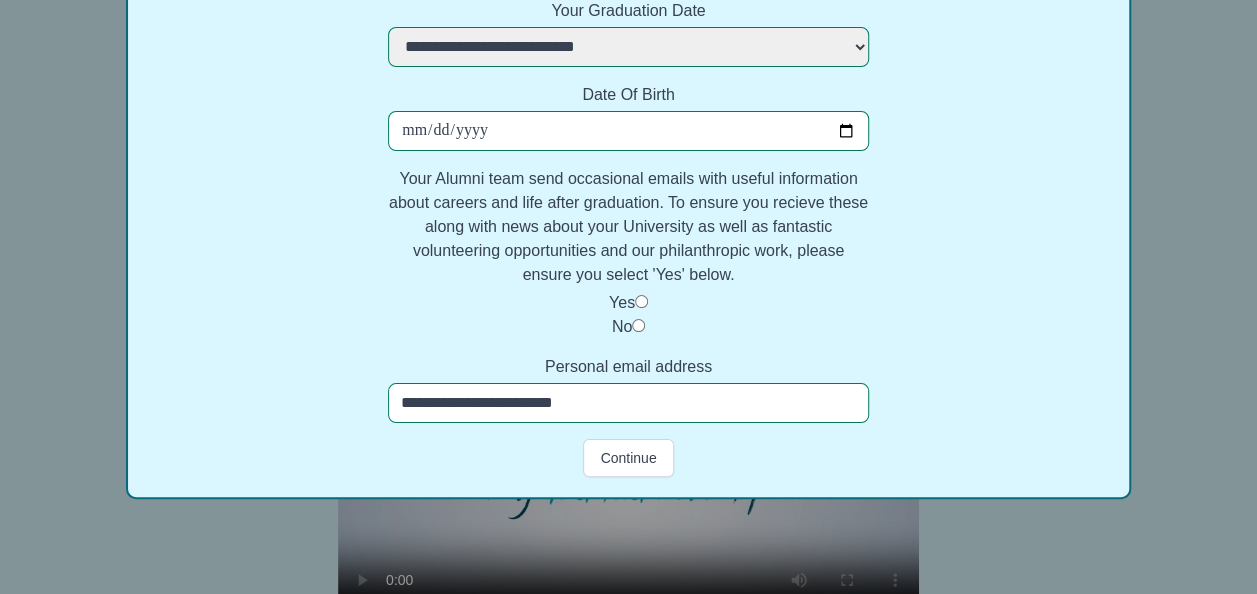 type on "**********" 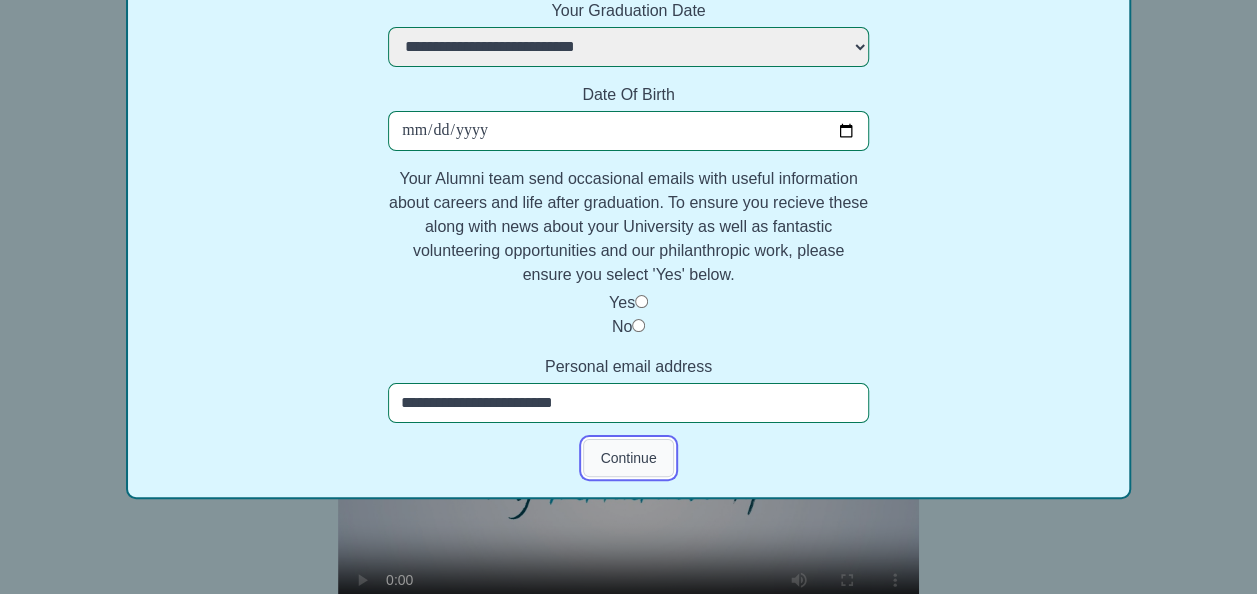 click on "Continue" at bounding box center (628, 458) 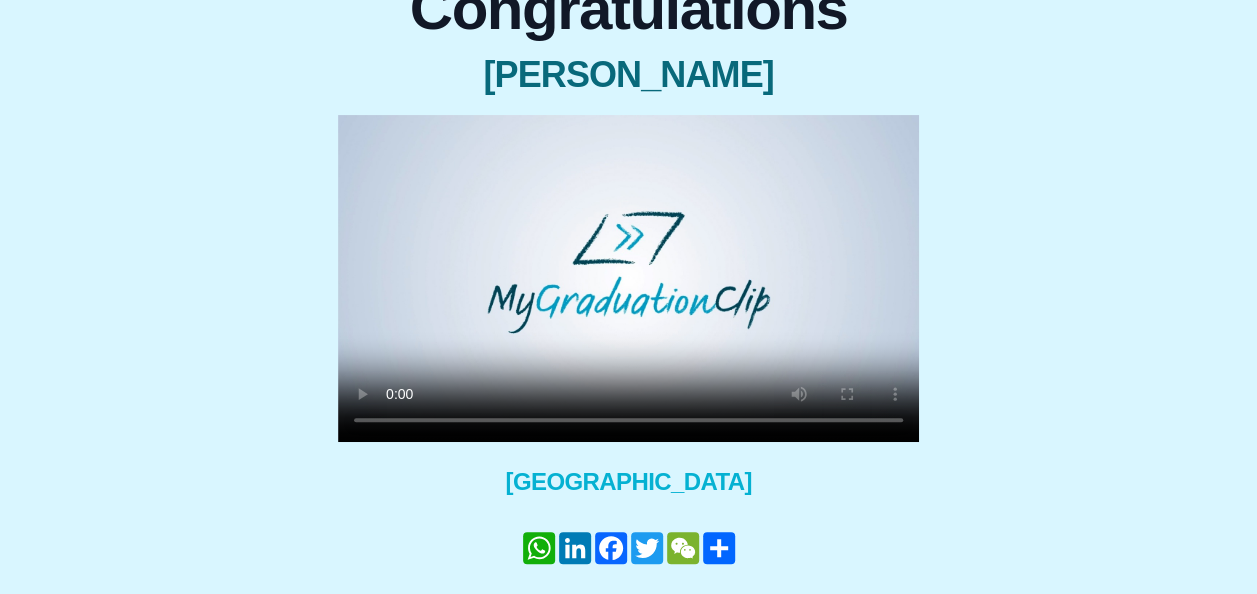 scroll, scrollTop: 204, scrollLeft: 0, axis: vertical 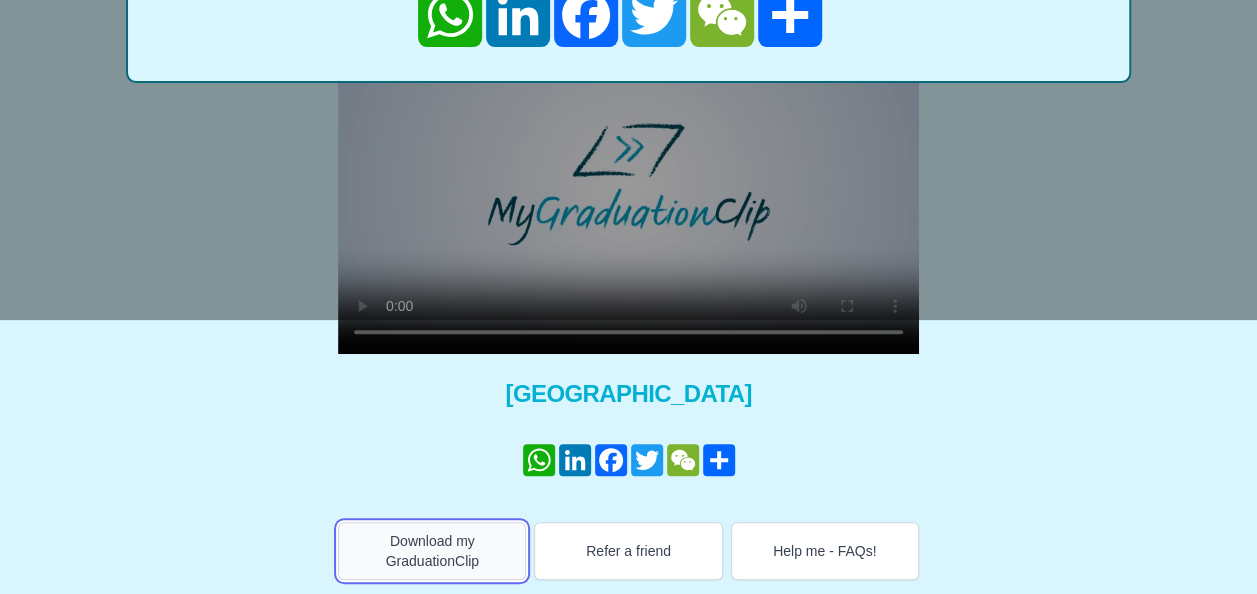 click on "Download my GraduationClip" at bounding box center [432, 551] 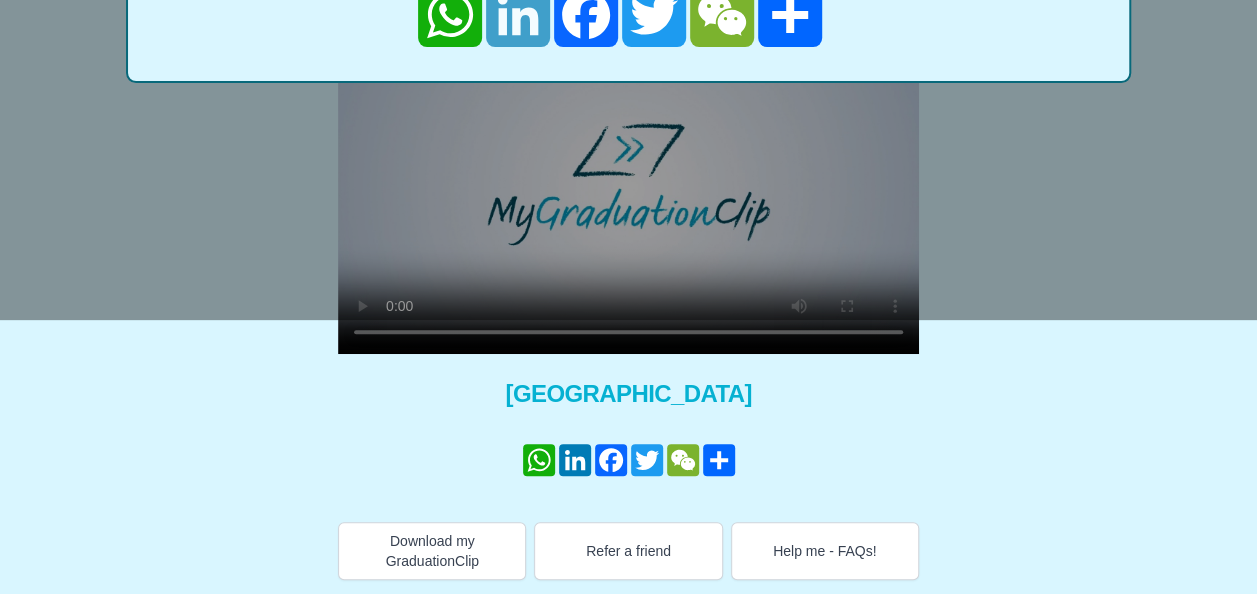 click on "LinkedIn" at bounding box center (518, 15) 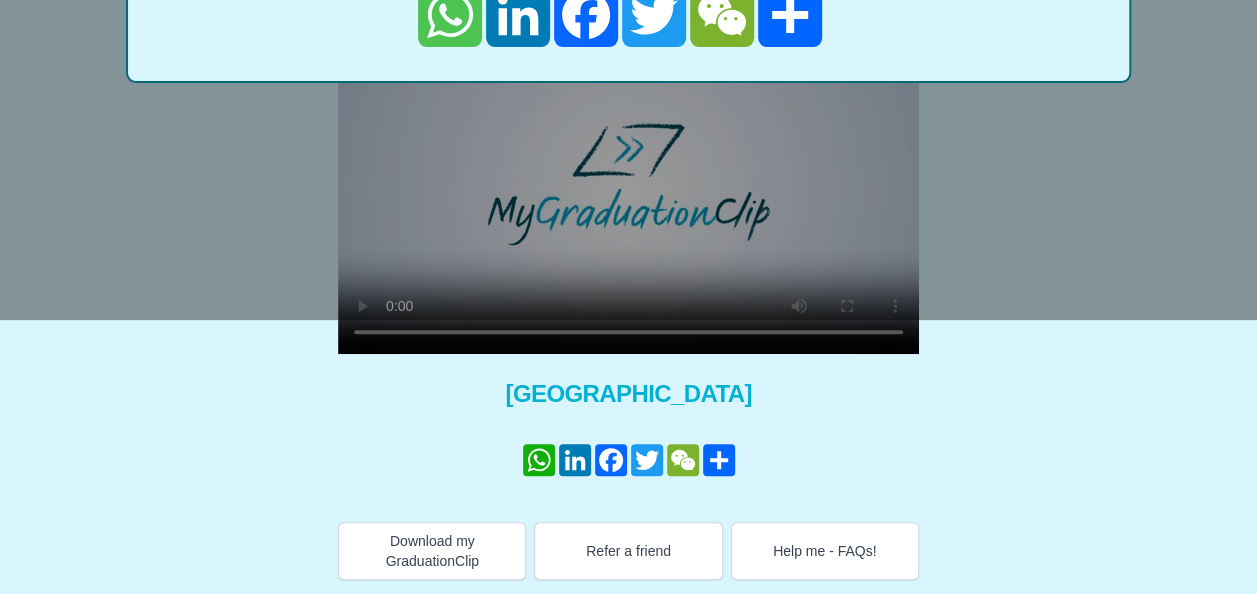 click on "WhatsApp" at bounding box center [450, 15] 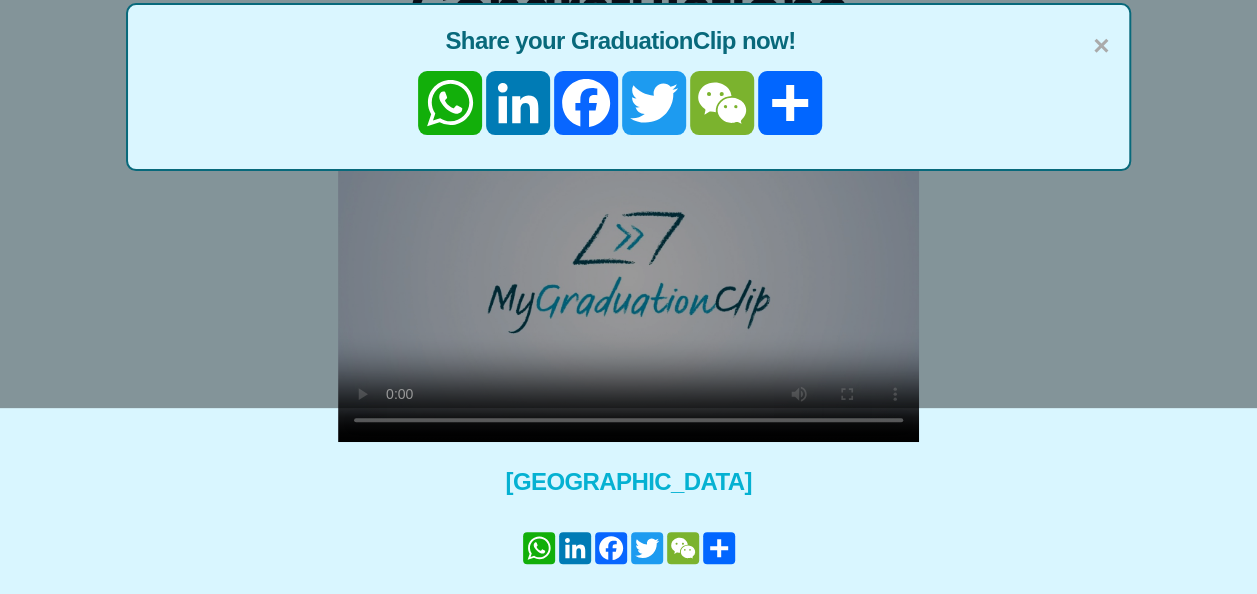 scroll, scrollTop: 186, scrollLeft: 0, axis: vertical 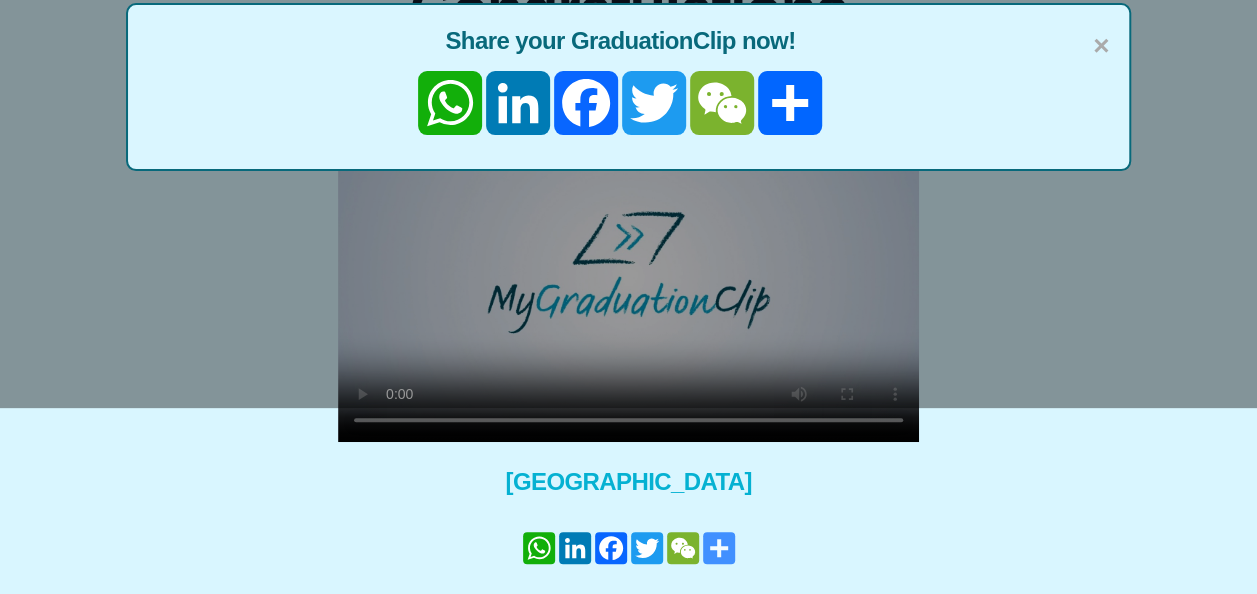 click on "Share" at bounding box center (719, 548) 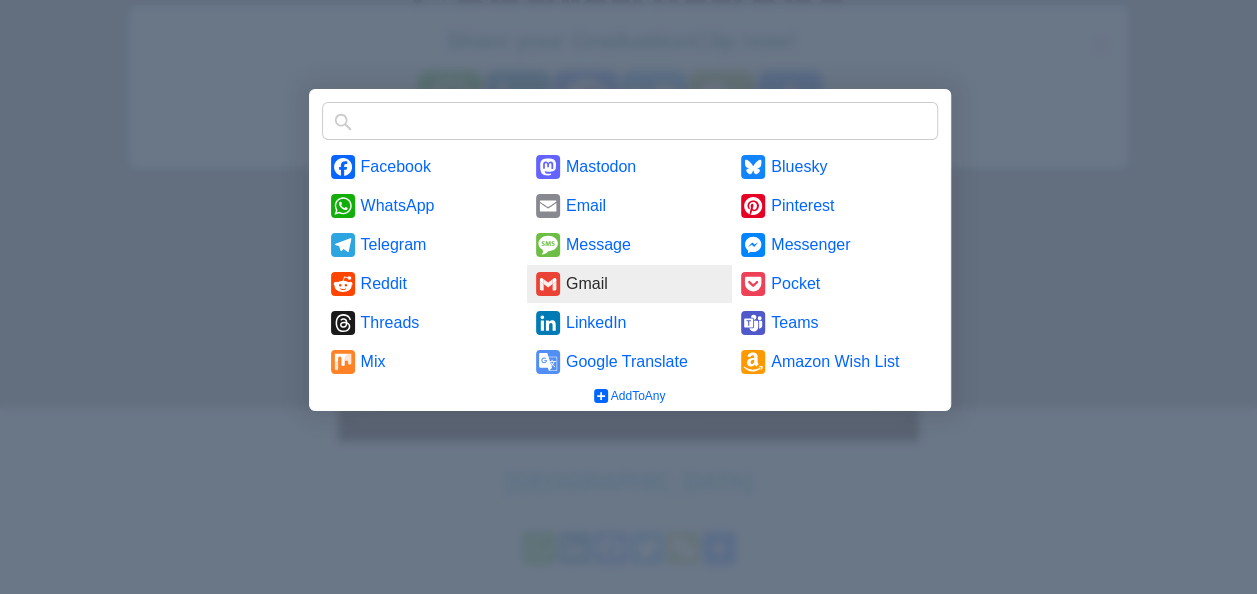 click on "Gmail" at bounding box center (629, 284) 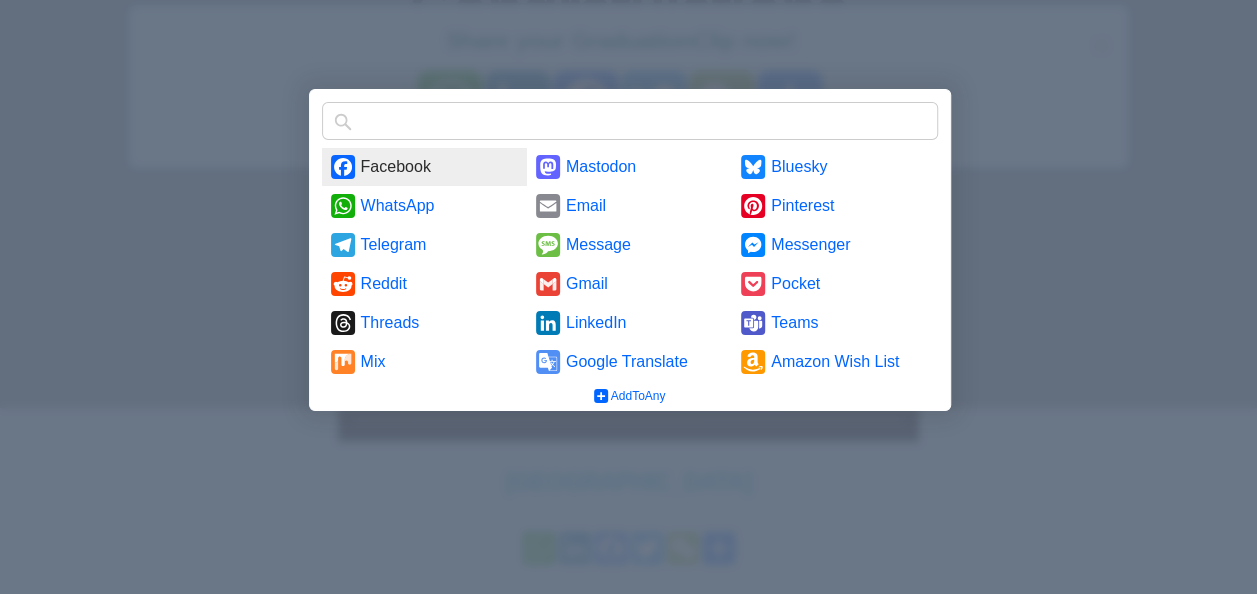 click on "Facebook" at bounding box center (424, 167) 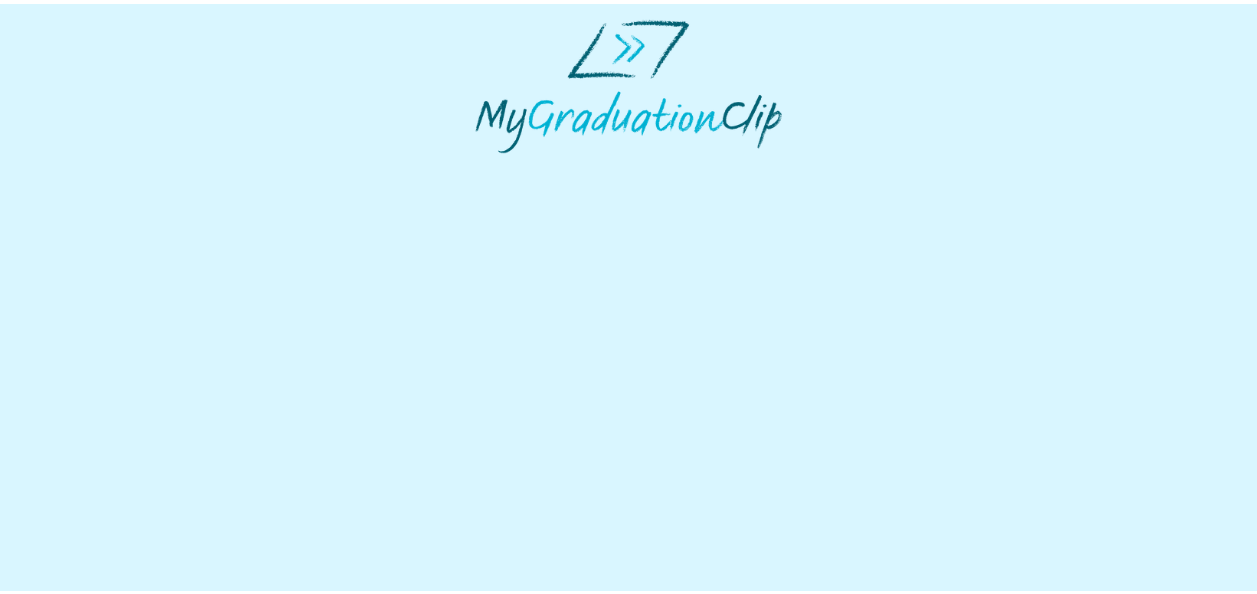 scroll, scrollTop: 0, scrollLeft: 0, axis: both 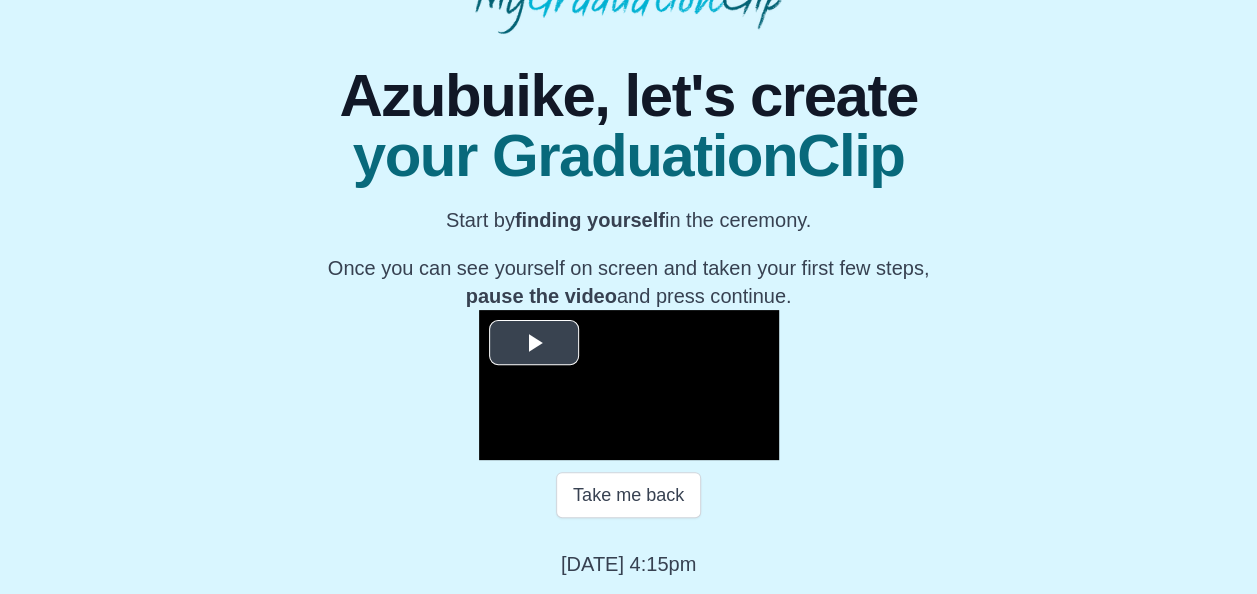 click at bounding box center [534, 343] 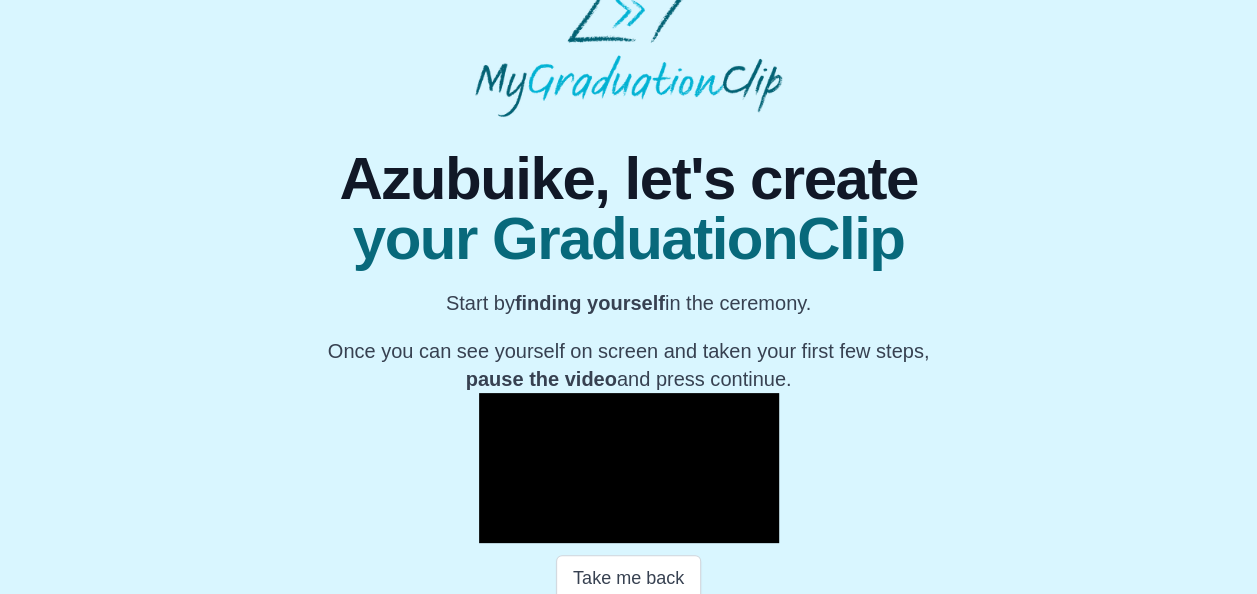 scroll, scrollTop: 0, scrollLeft: 0, axis: both 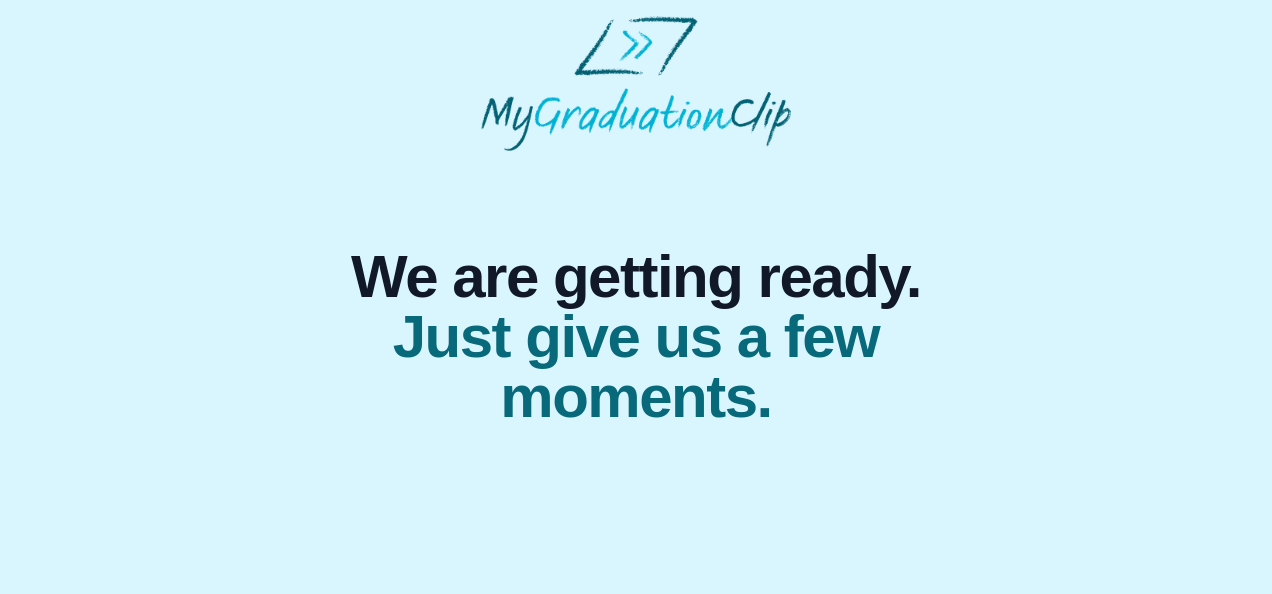 select on "**********" 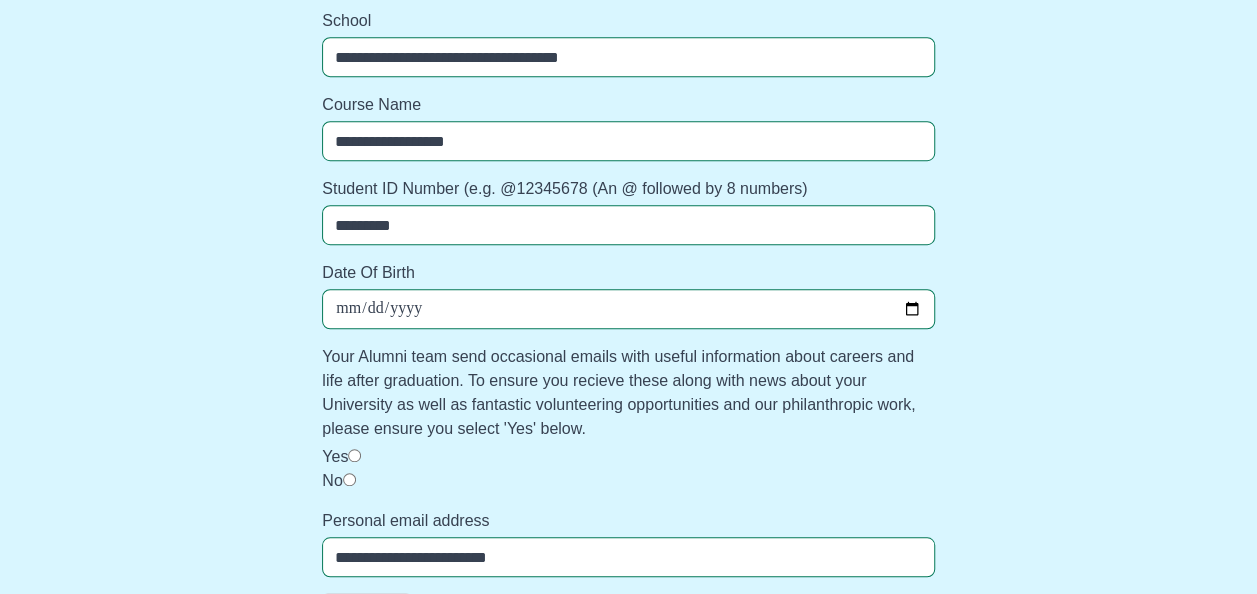 scroll, scrollTop: 576, scrollLeft: 0, axis: vertical 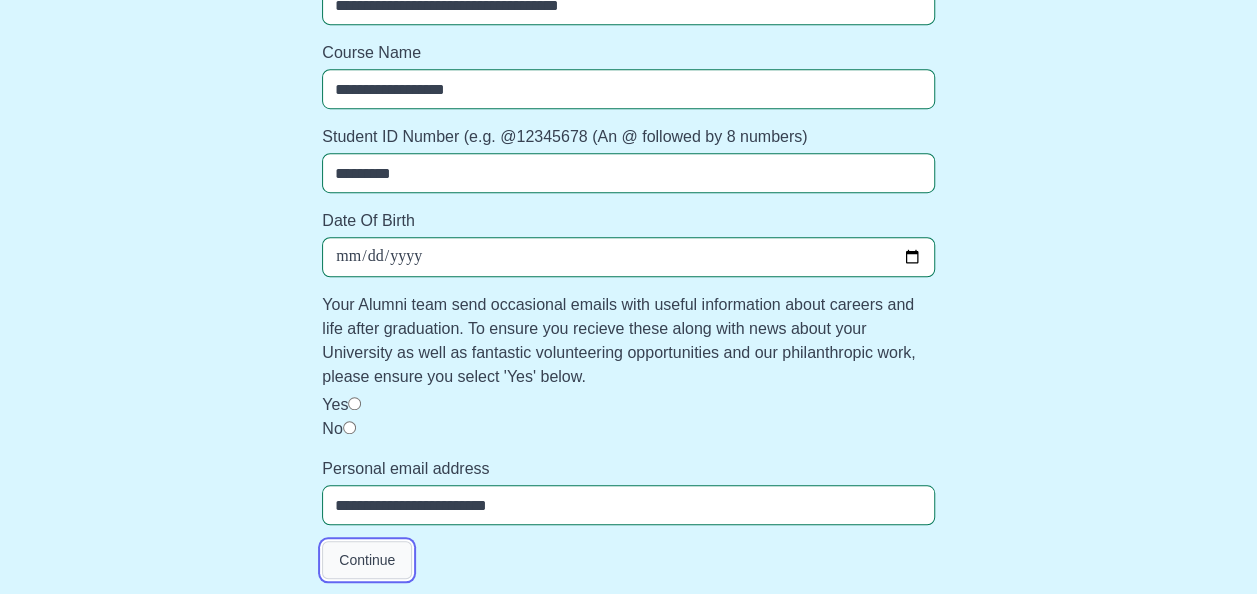 click on "Continue" at bounding box center [367, 560] 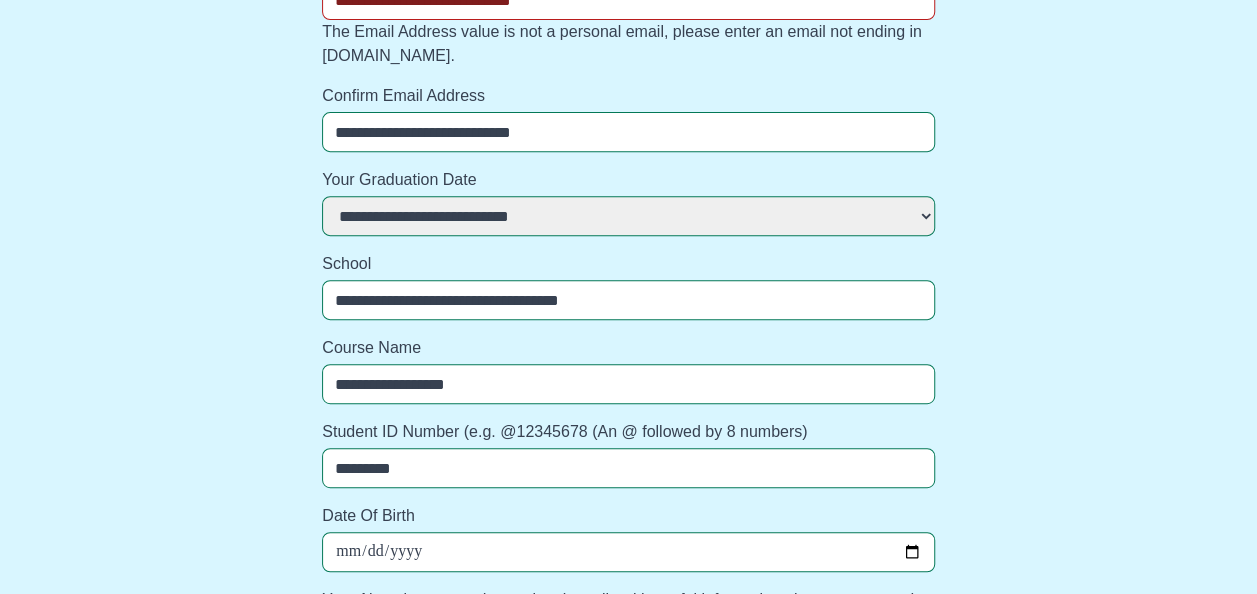 scroll, scrollTop: 624, scrollLeft: 0, axis: vertical 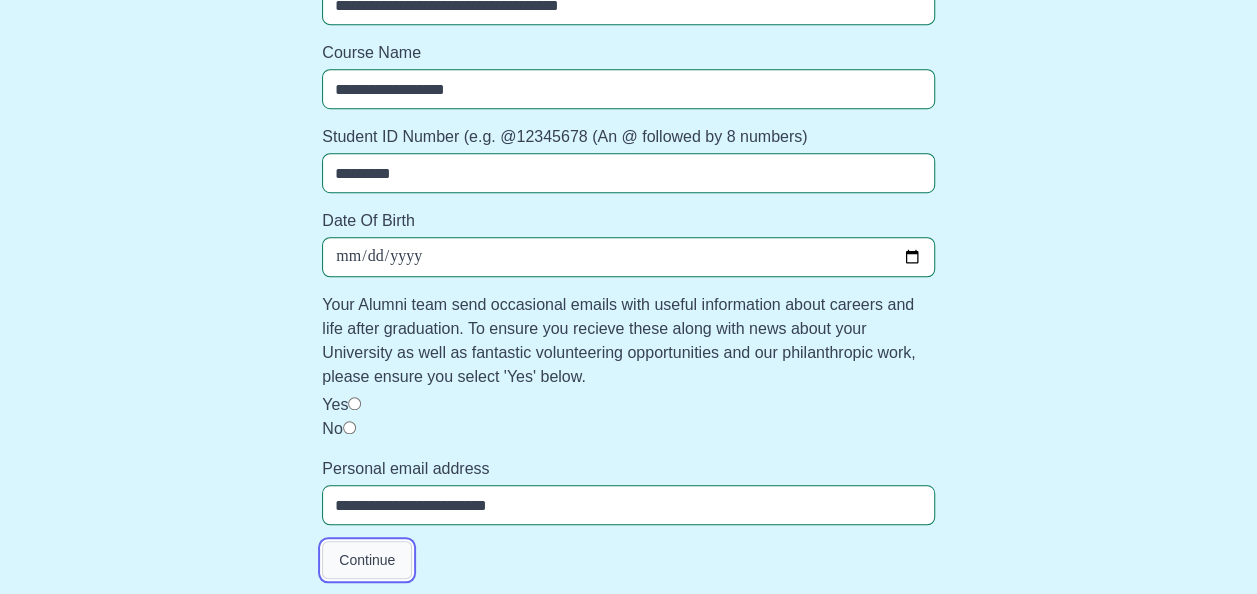 click on "Continue" at bounding box center (367, 560) 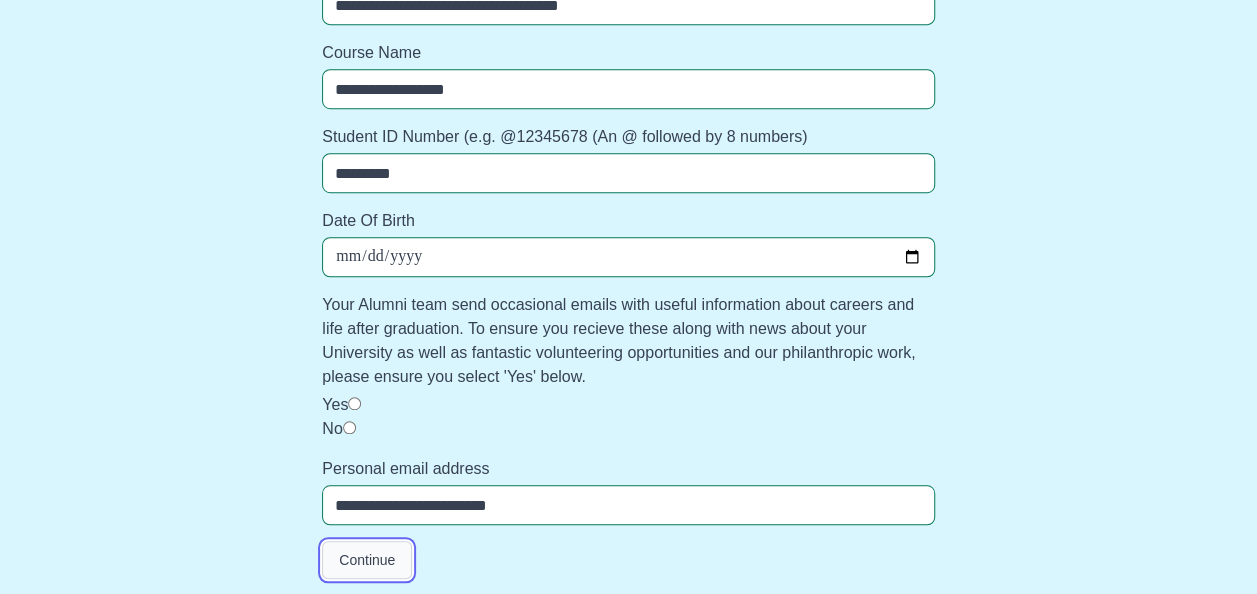 click on "Continue" at bounding box center [367, 560] 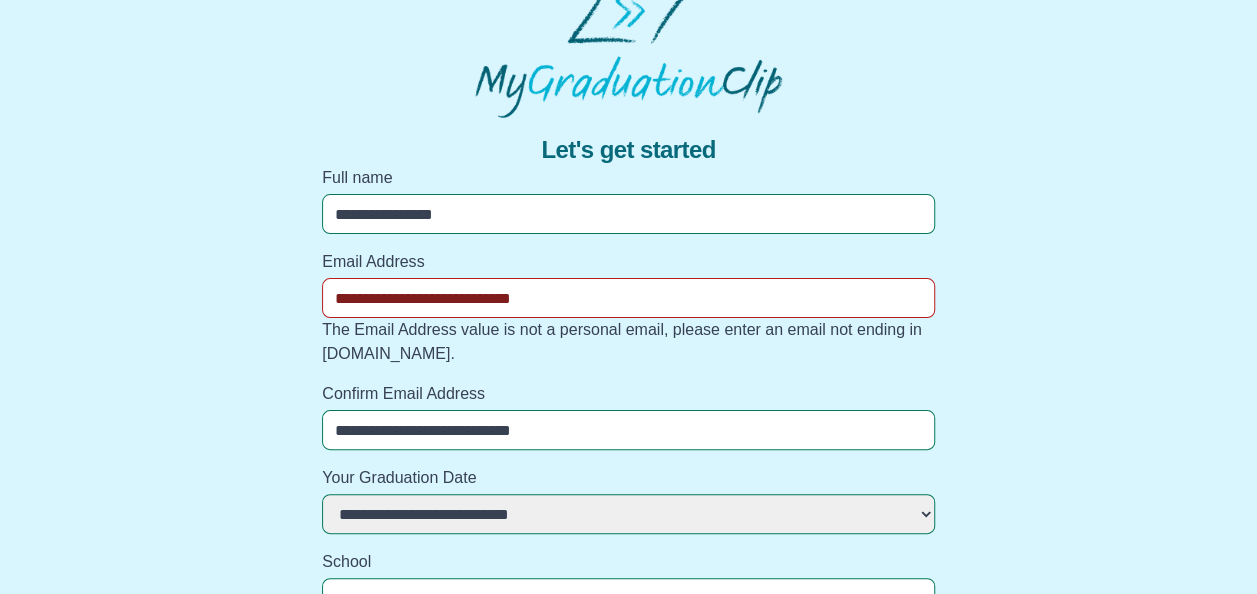 scroll, scrollTop: 0, scrollLeft: 0, axis: both 